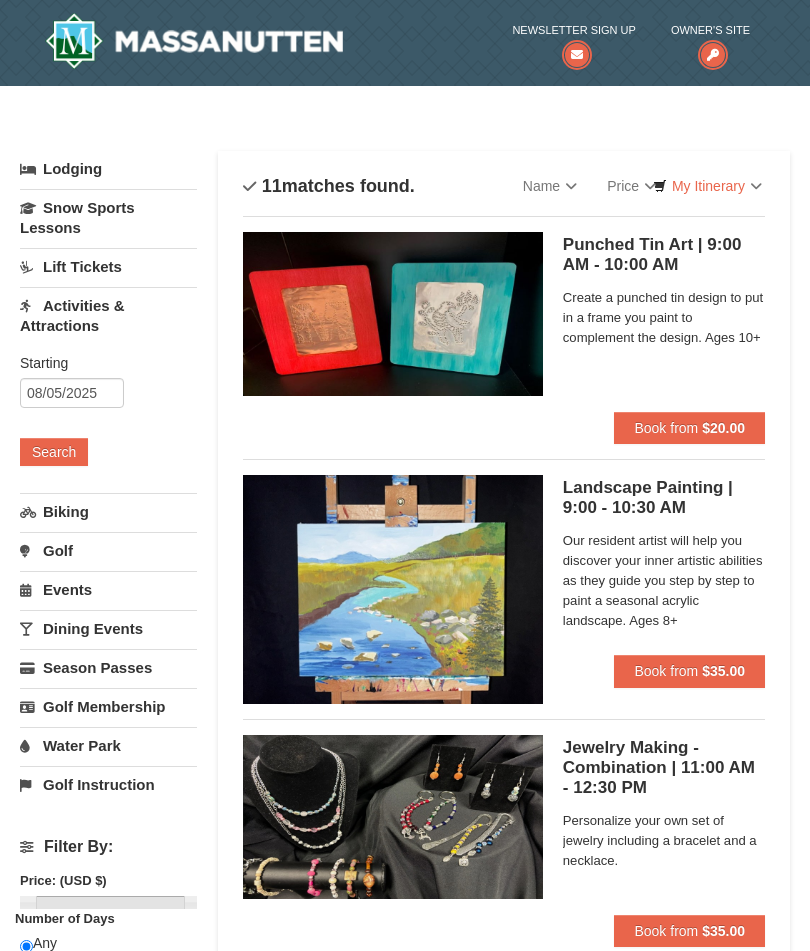 scroll, scrollTop: 0, scrollLeft: 0, axis: both 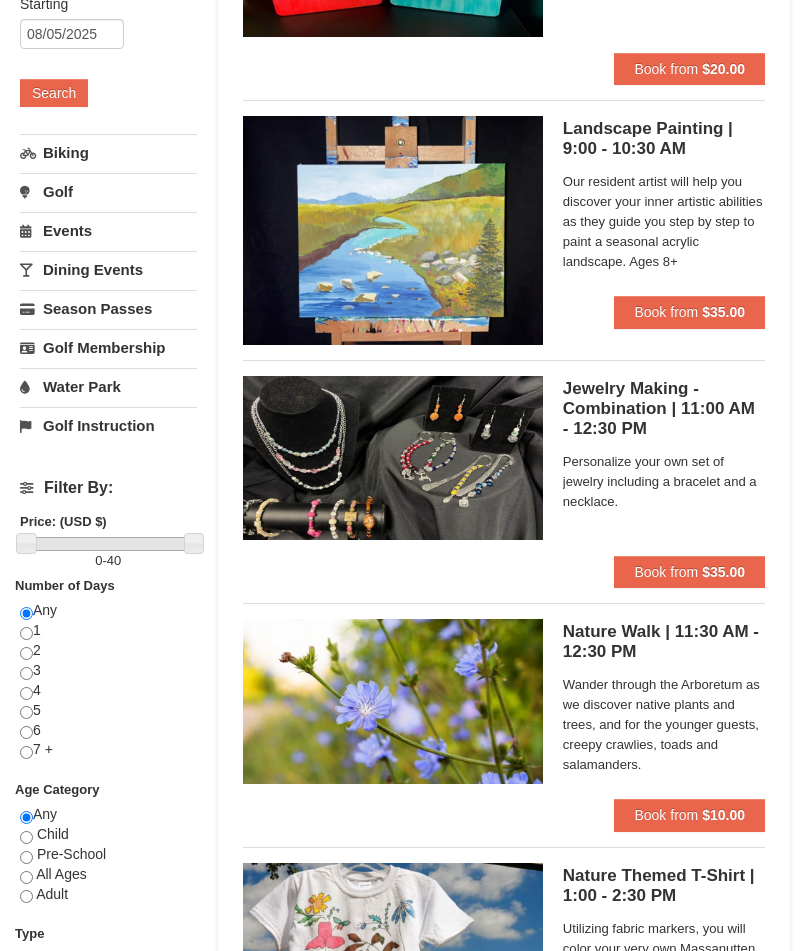 click on "Book from" at bounding box center [666, 572] 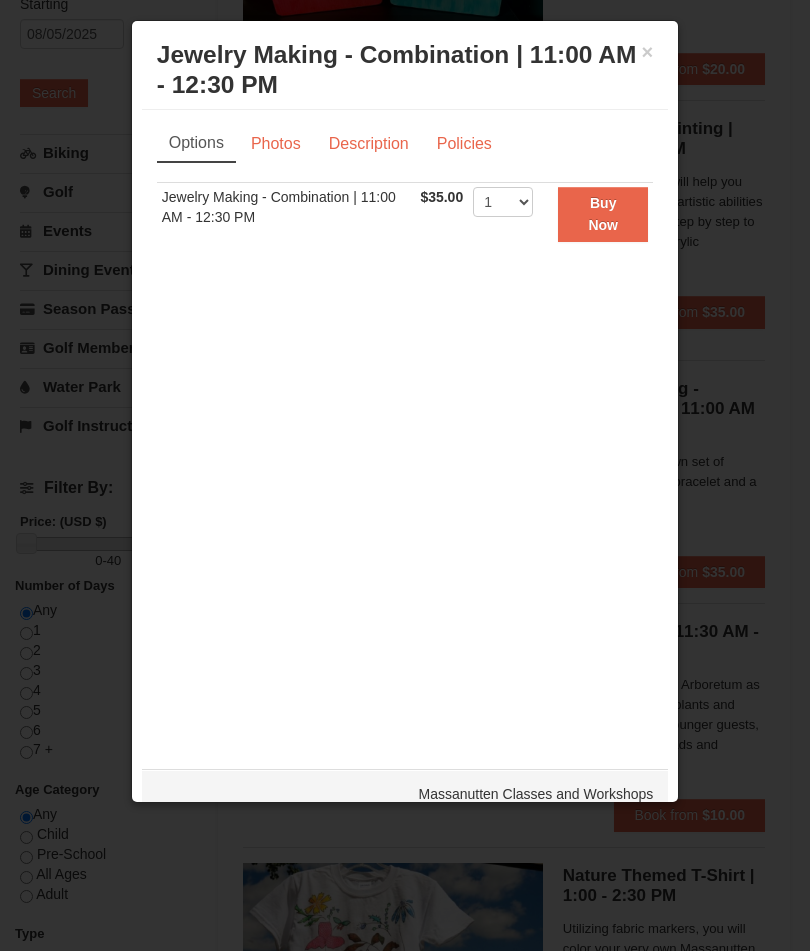 click on "Photos" at bounding box center [276, 144] 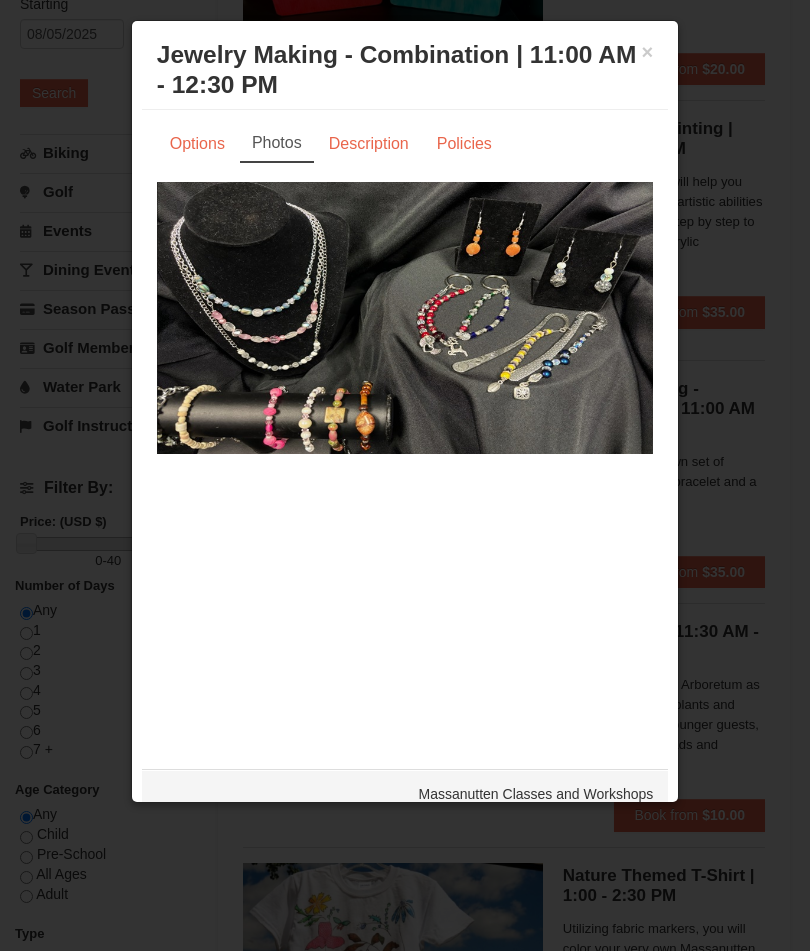 click on "Description" at bounding box center (369, 144) 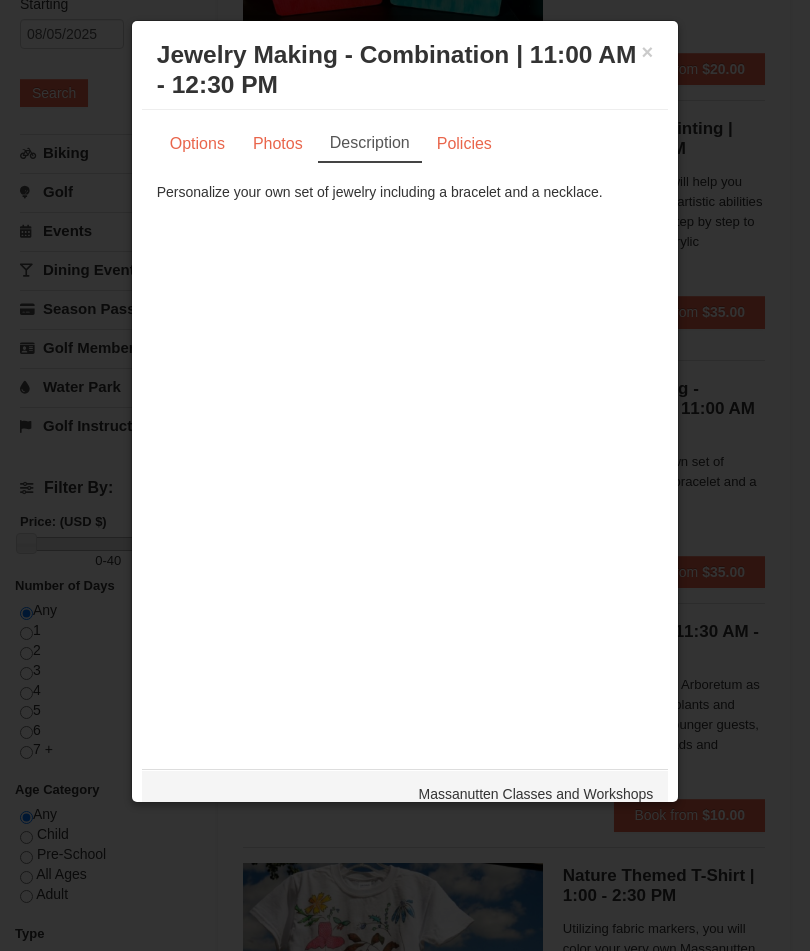 click on "Policies" at bounding box center [464, 144] 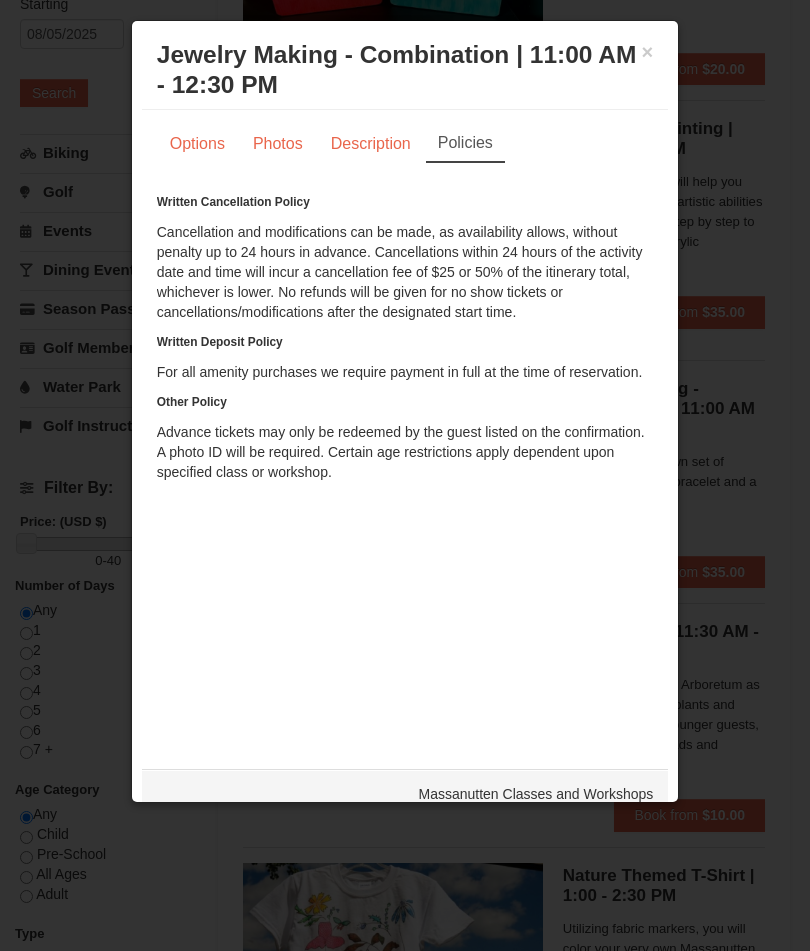 click on "Options" at bounding box center (197, 144) 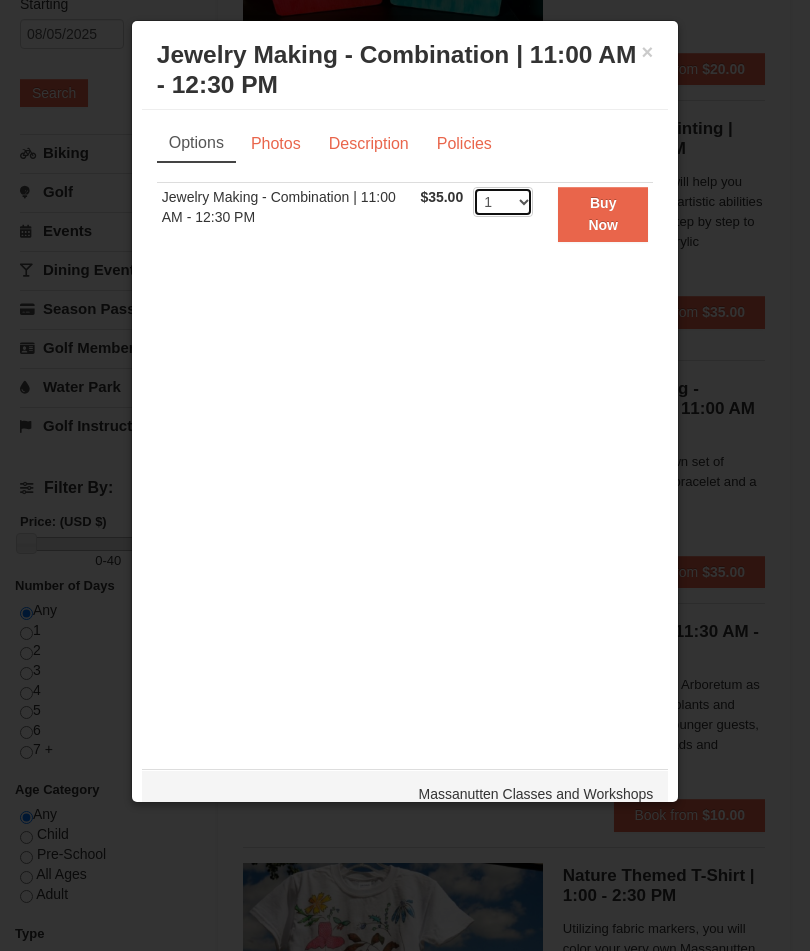 click on "1 2 3 4 5 6 7 8 9 10 11 12 13 14 15 16 17 18 19 20 21 22" at bounding box center [503, 202] 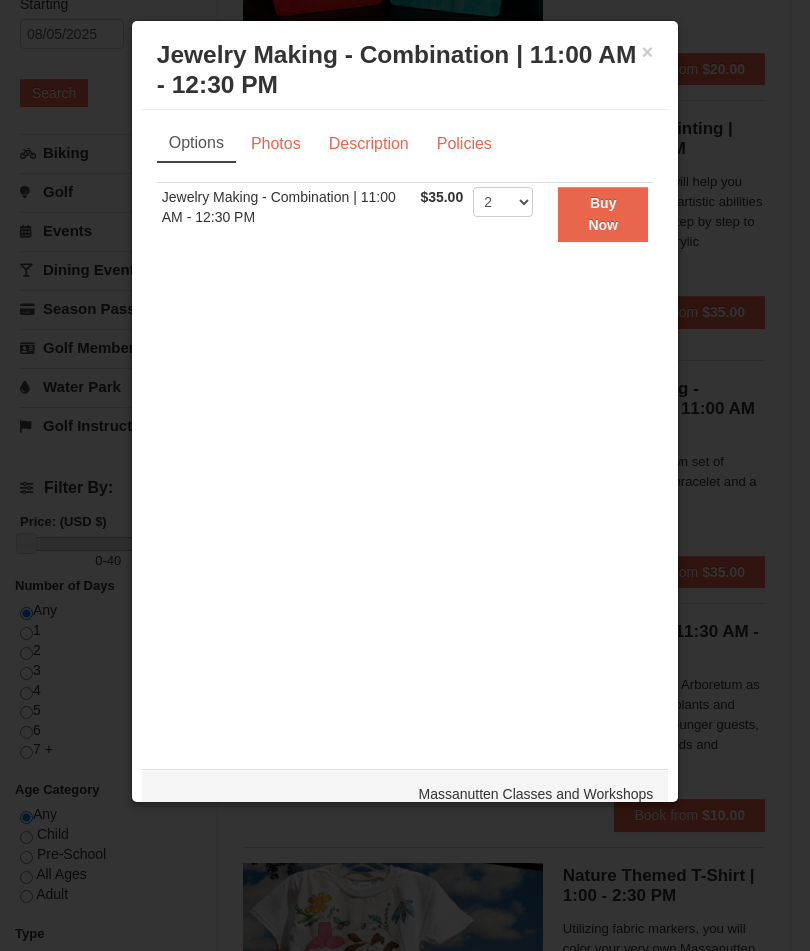click on "Buy Now" at bounding box center [603, 214] 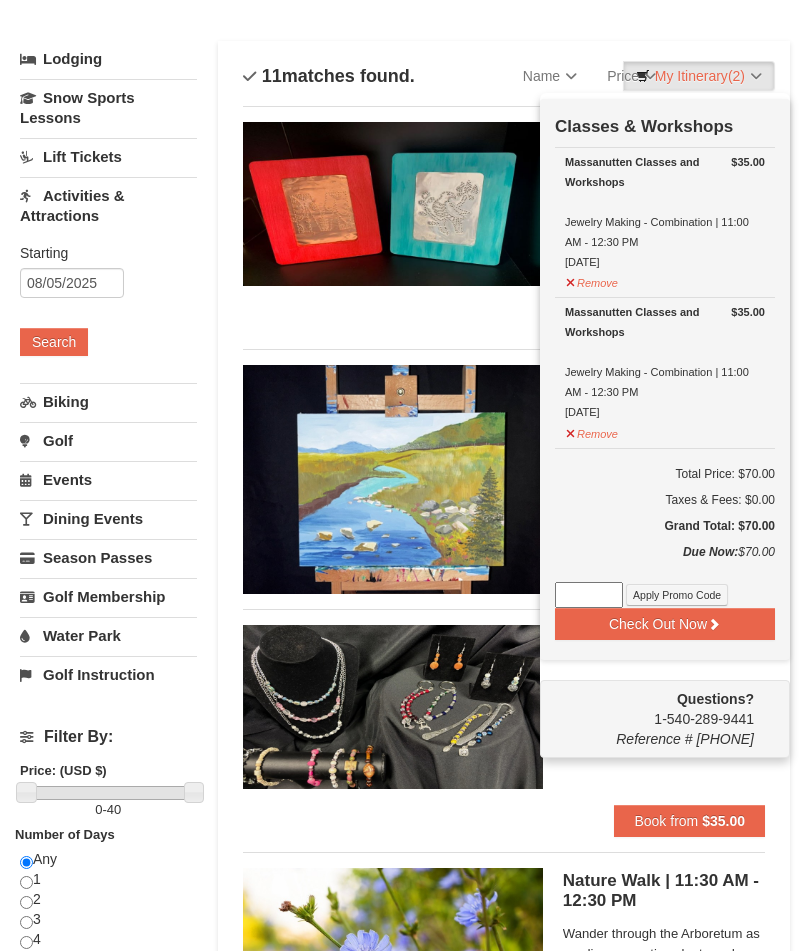 scroll, scrollTop: 110, scrollLeft: 0, axis: vertical 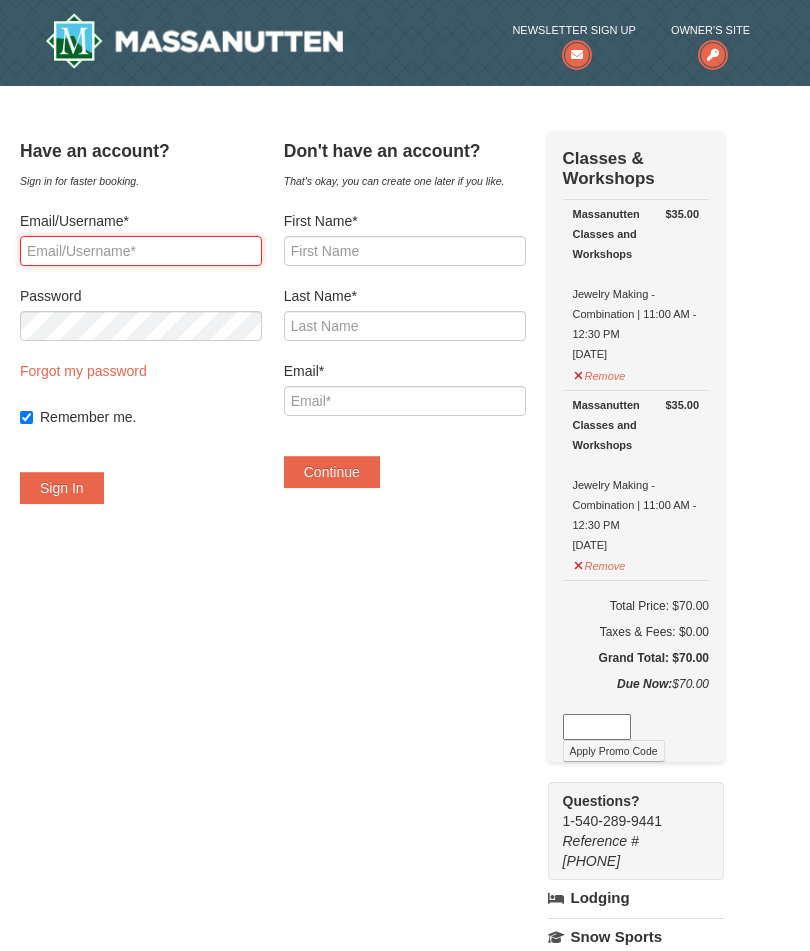 click on "Email/Username*" at bounding box center [141, 251] 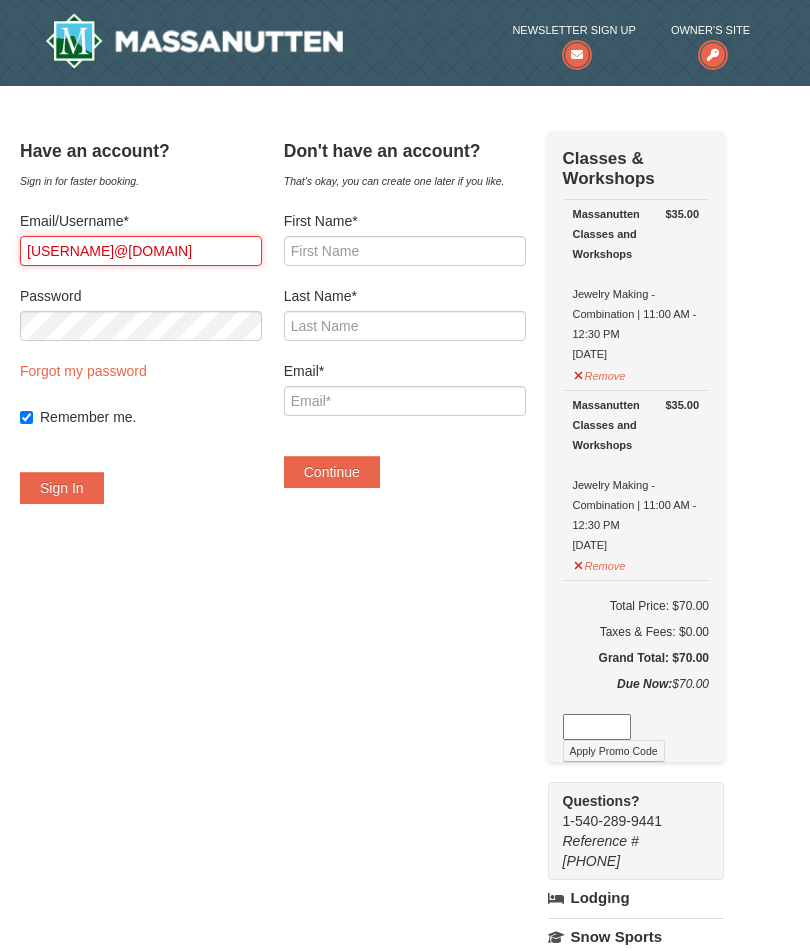 type on "jayconnick@hotmail.com" 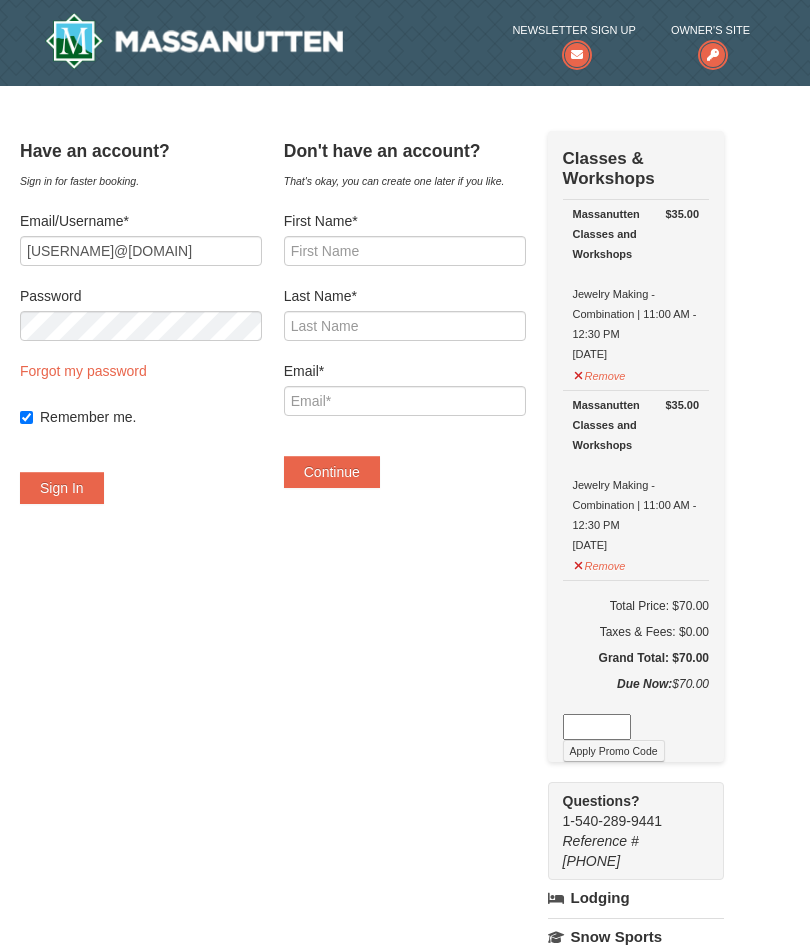 click on "Sign In" at bounding box center (62, 488) 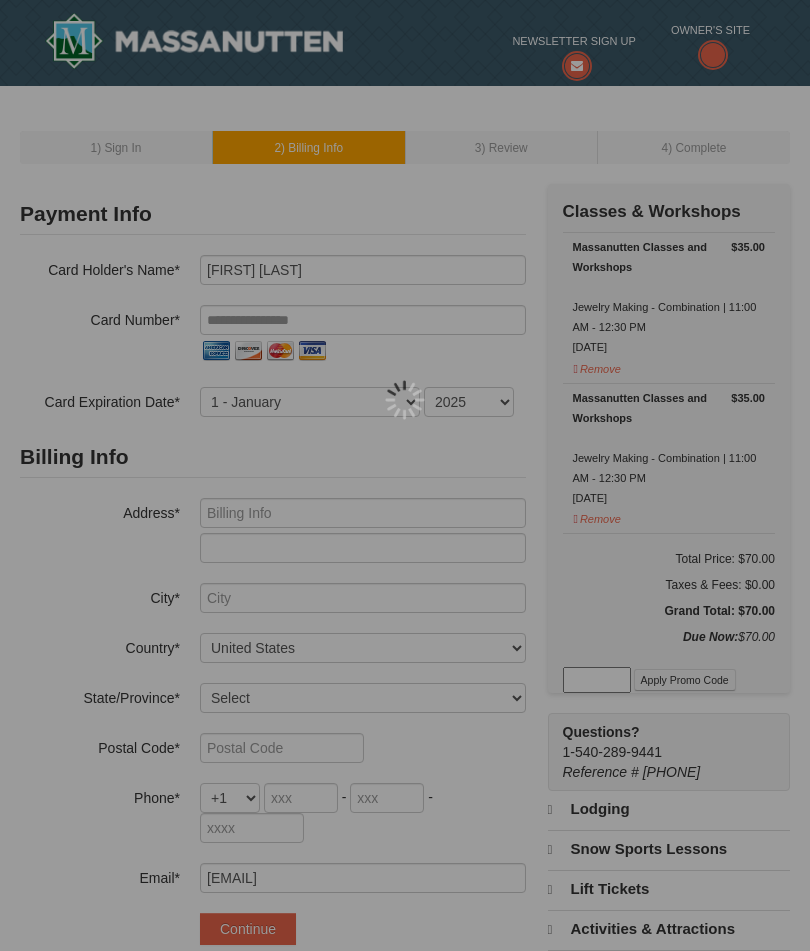 scroll, scrollTop: 0, scrollLeft: 0, axis: both 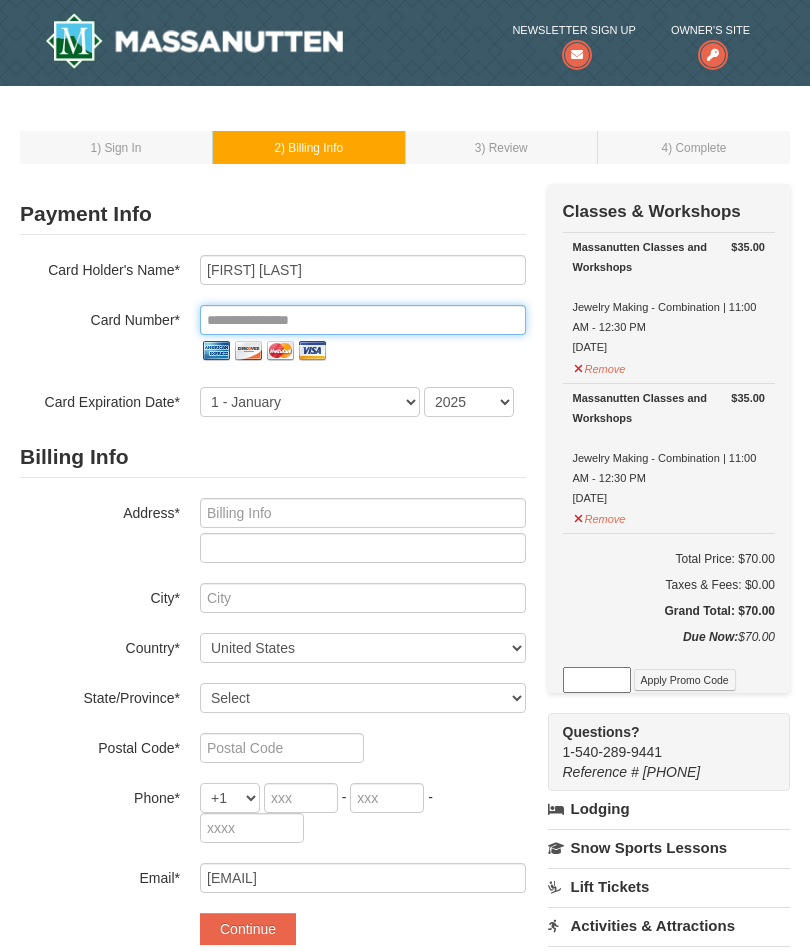 click at bounding box center [363, 320] 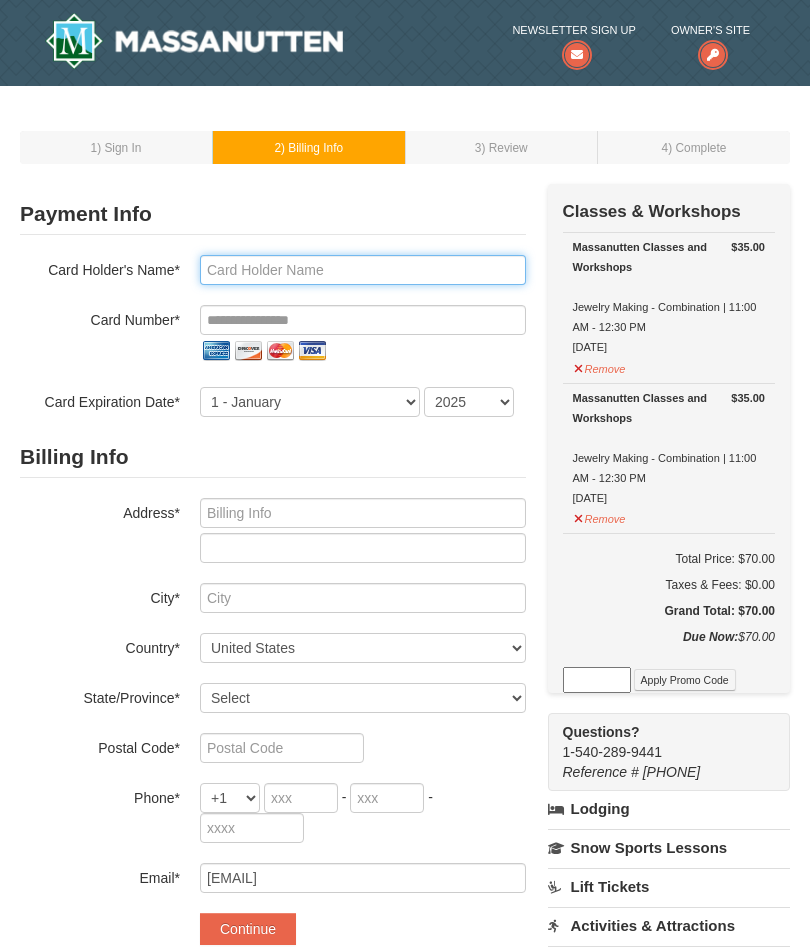type on "Jessica A Connick" 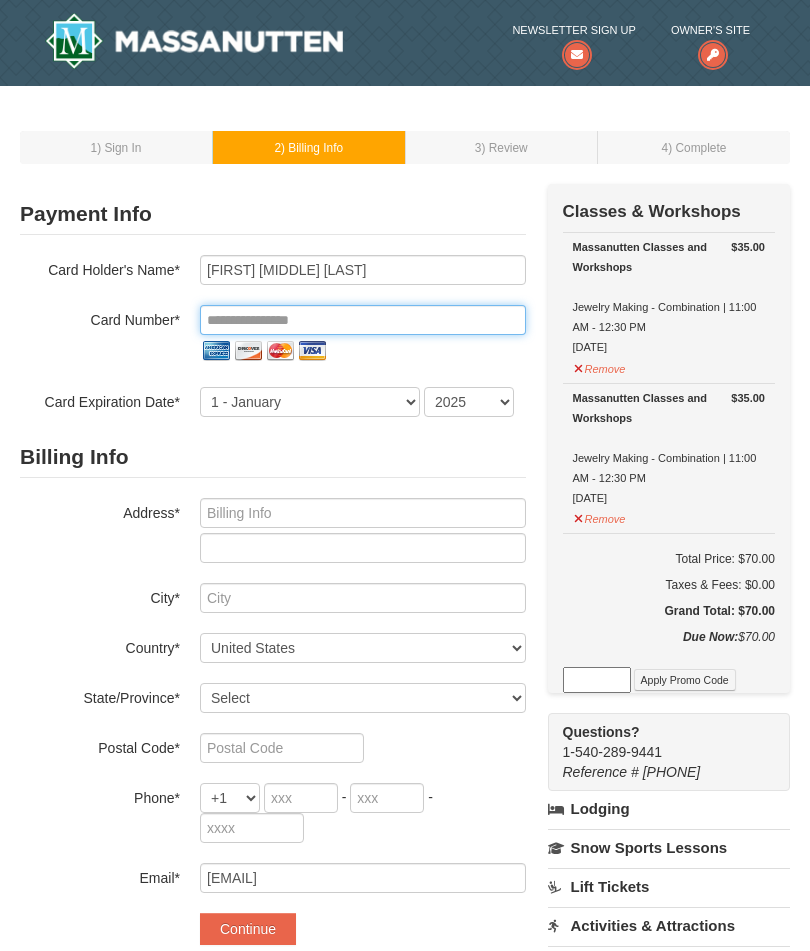 type on "**********" 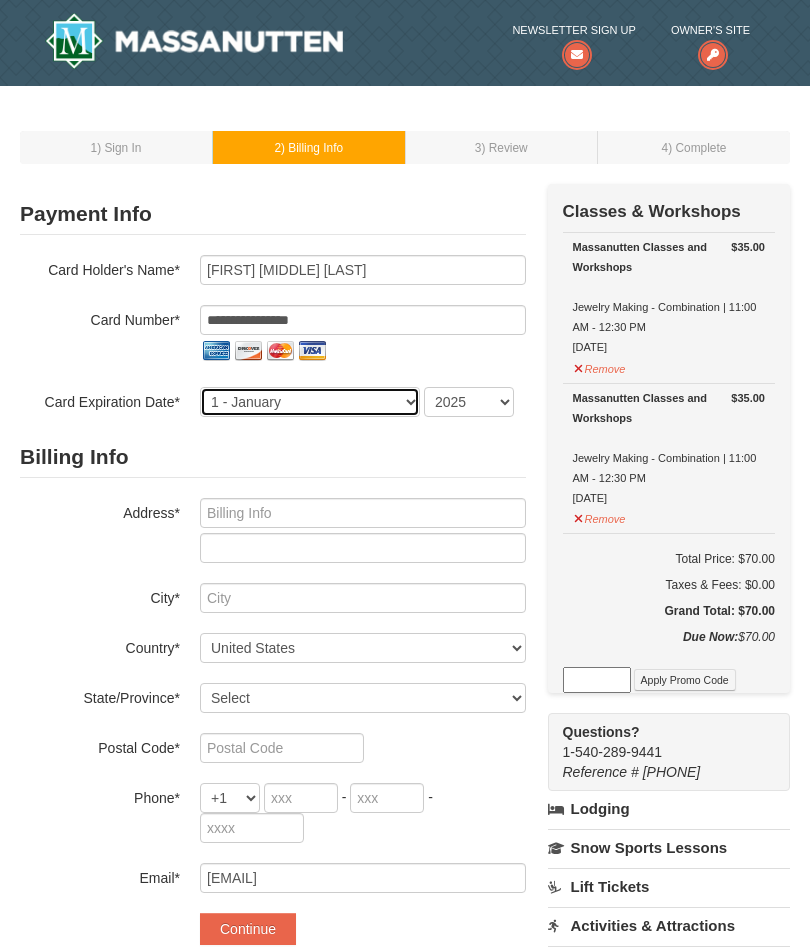 select on "6" 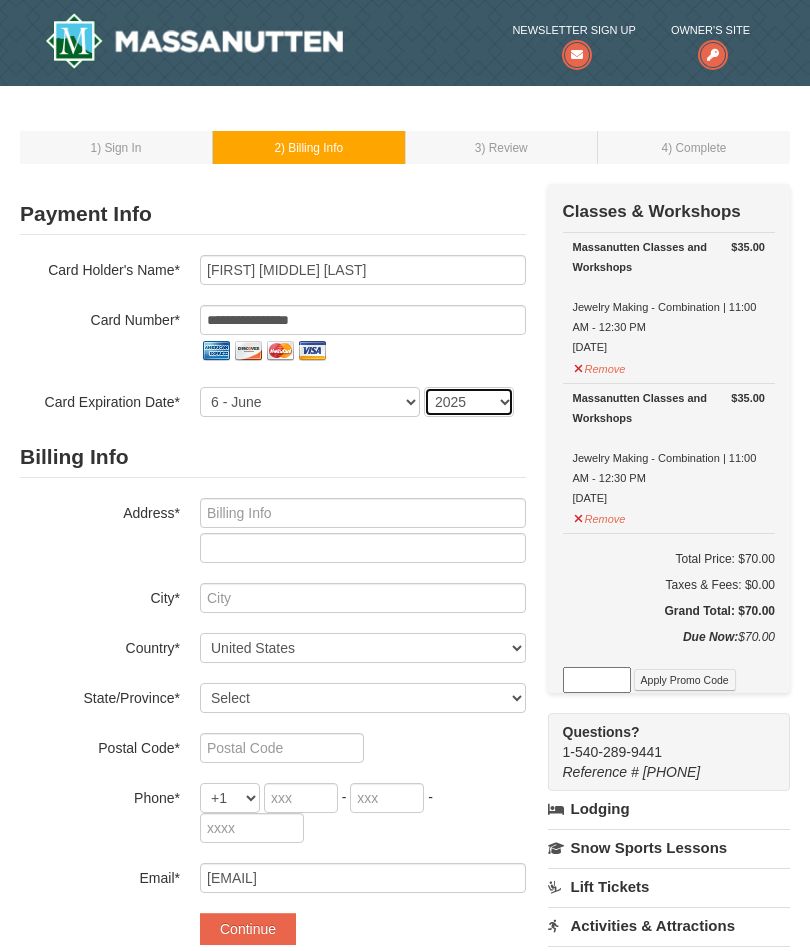 select on "2028" 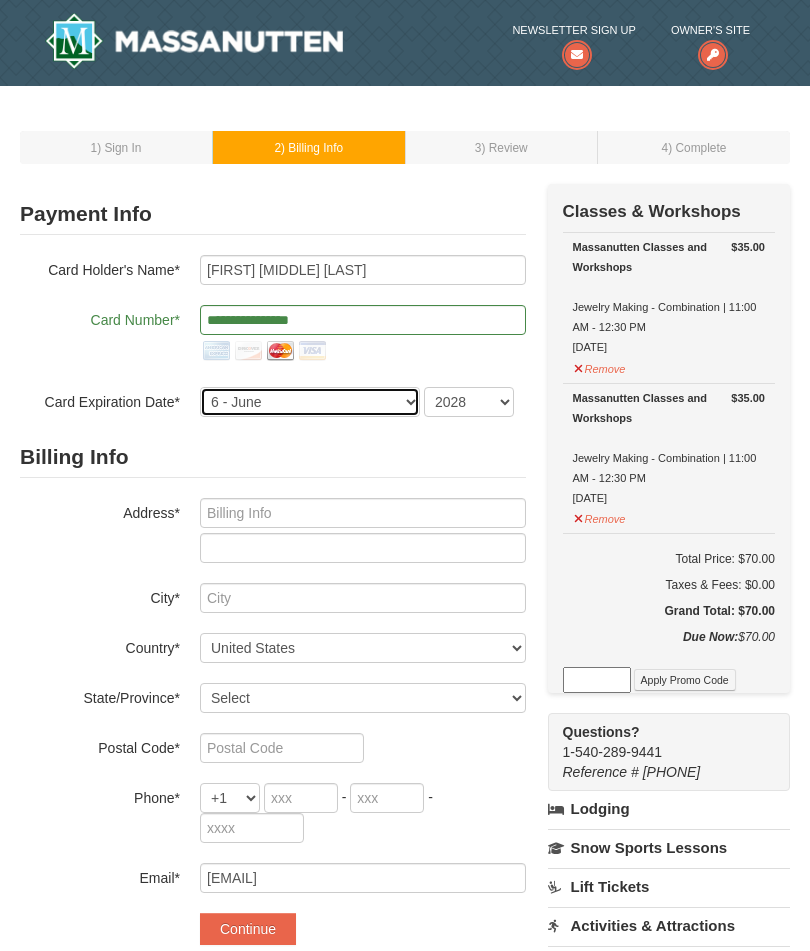 click on "1 - January 2 - February 3 - March 4 - April 5 - May 6 - June 7 - July 8 - August 9 - September 10 - October 11 - November 12 - December" at bounding box center (310, 402) 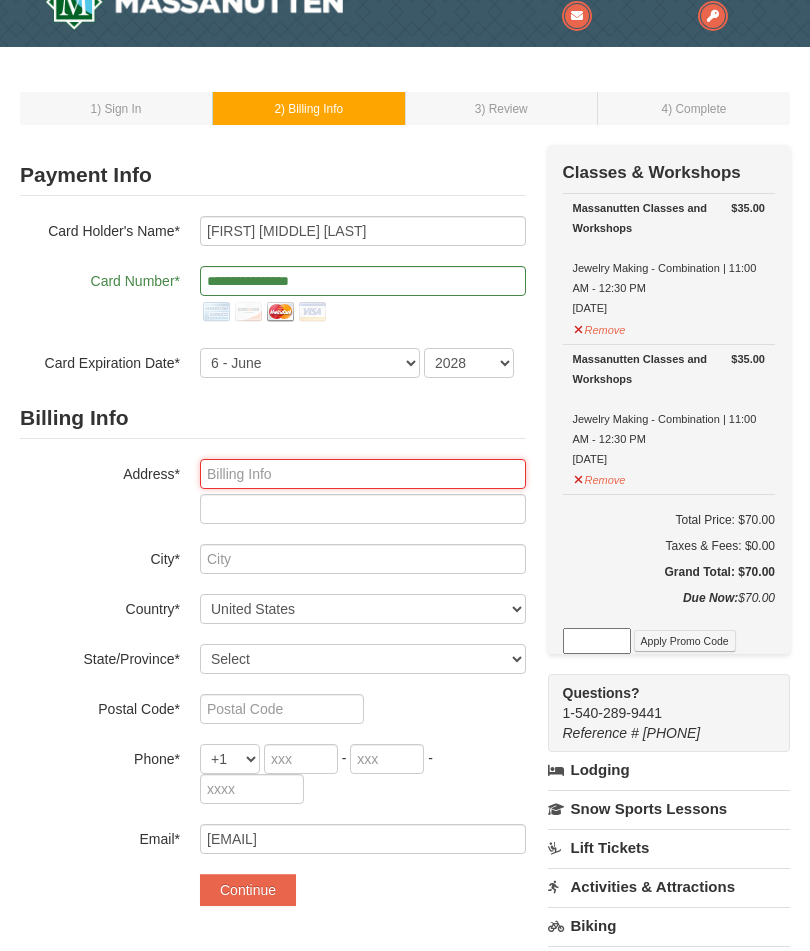 click at bounding box center [363, 474] 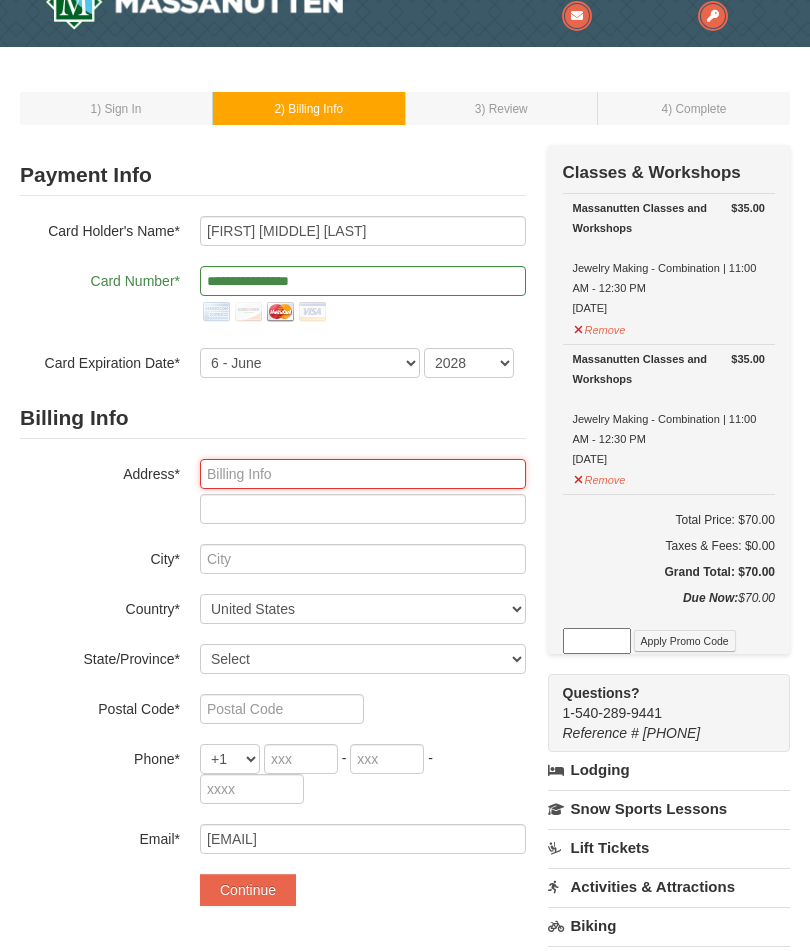 type on "100 King Rail Dr. Apt 202" 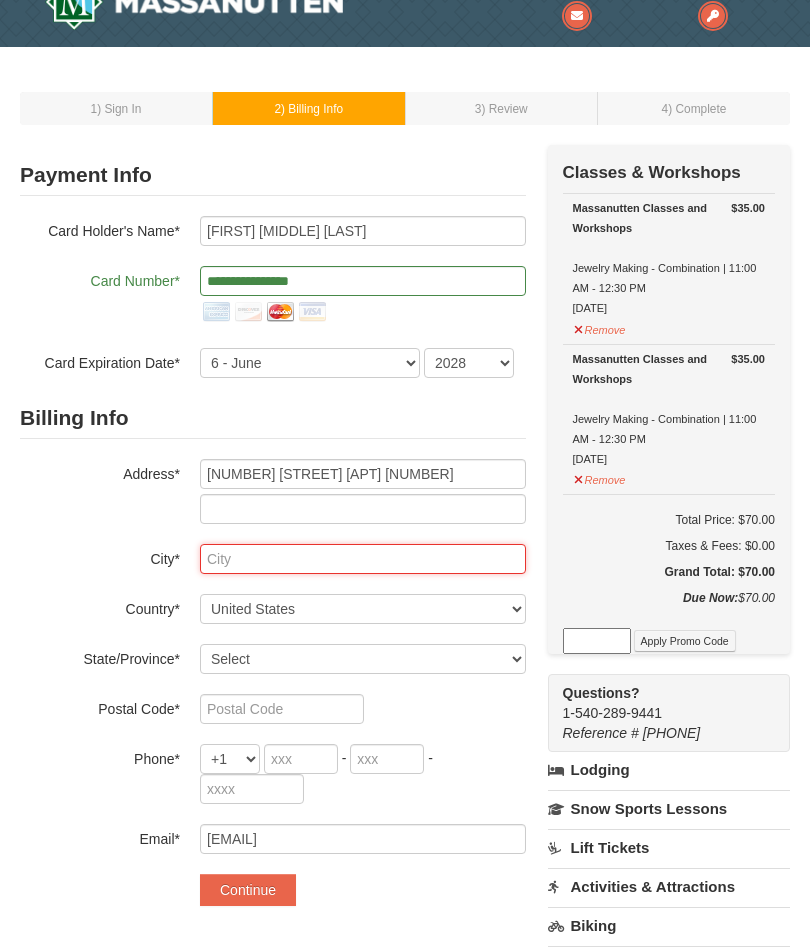 type on "Lynnfield" 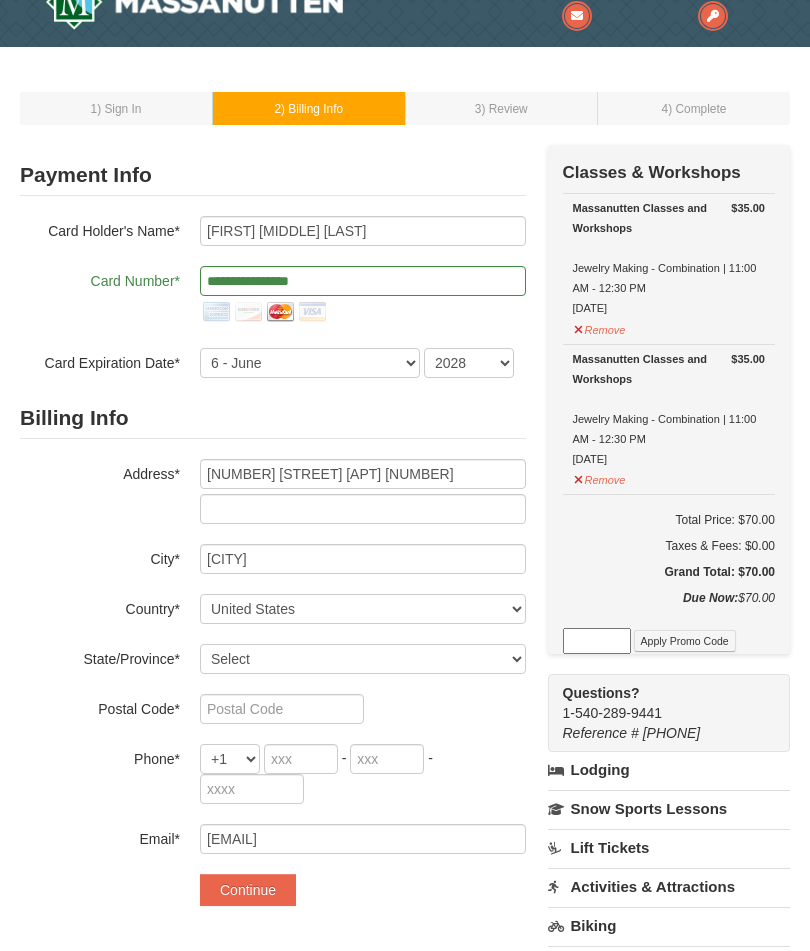 select on "MA" 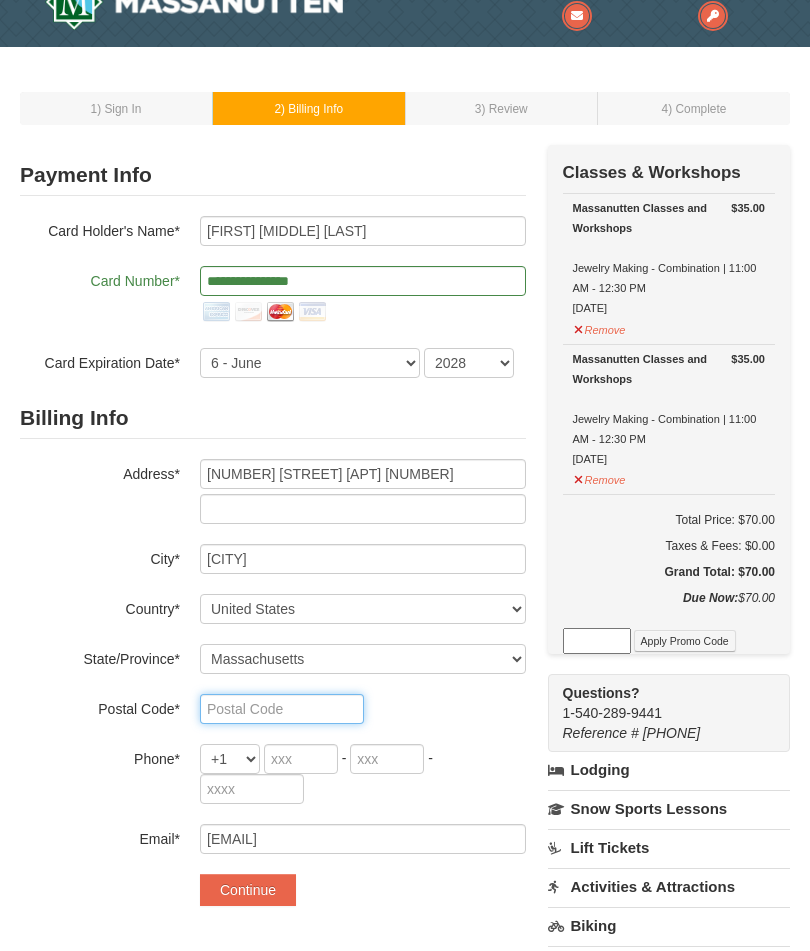 type on "01940" 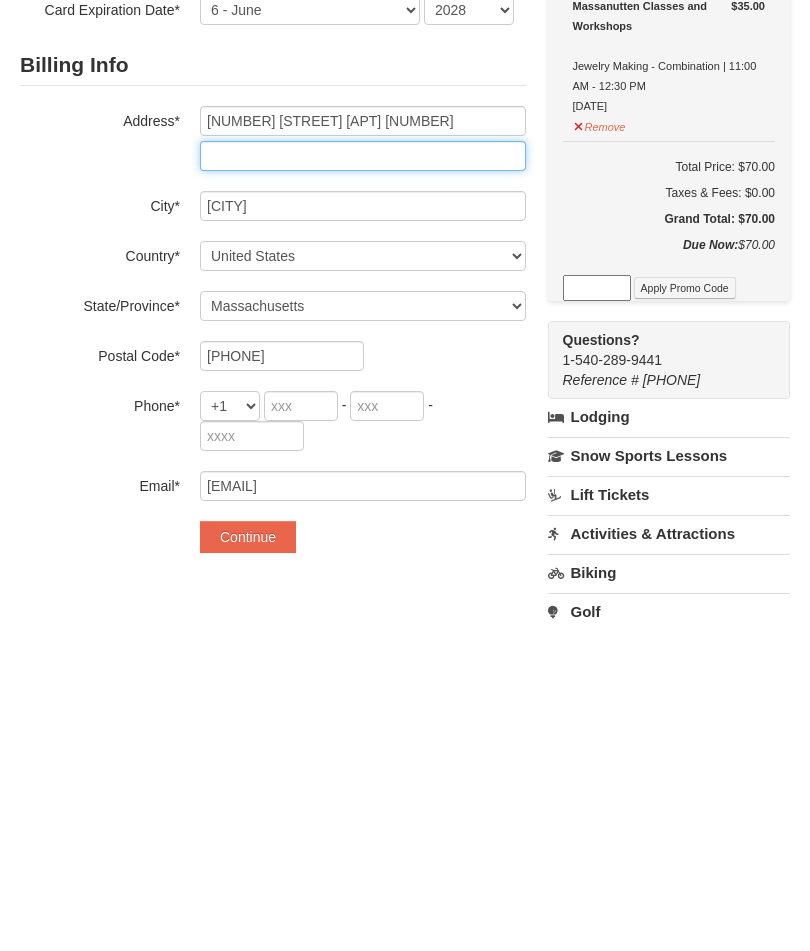 scroll, scrollTop: 73, scrollLeft: 0, axis: vertical 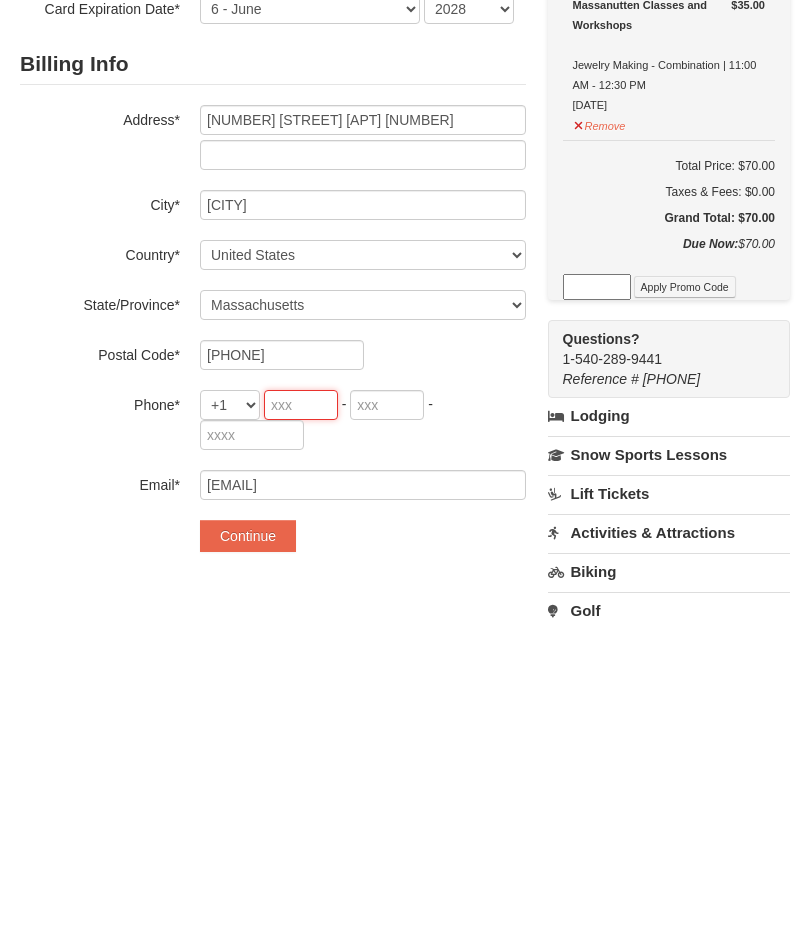 click at bounding box center (301, 725) 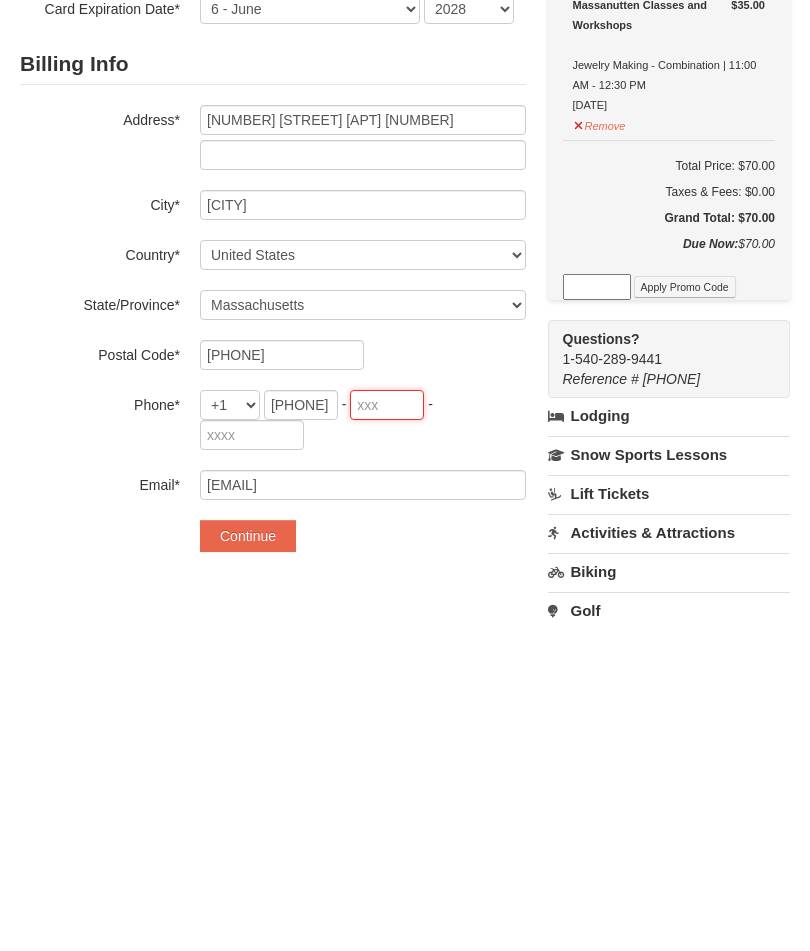 type on "998" 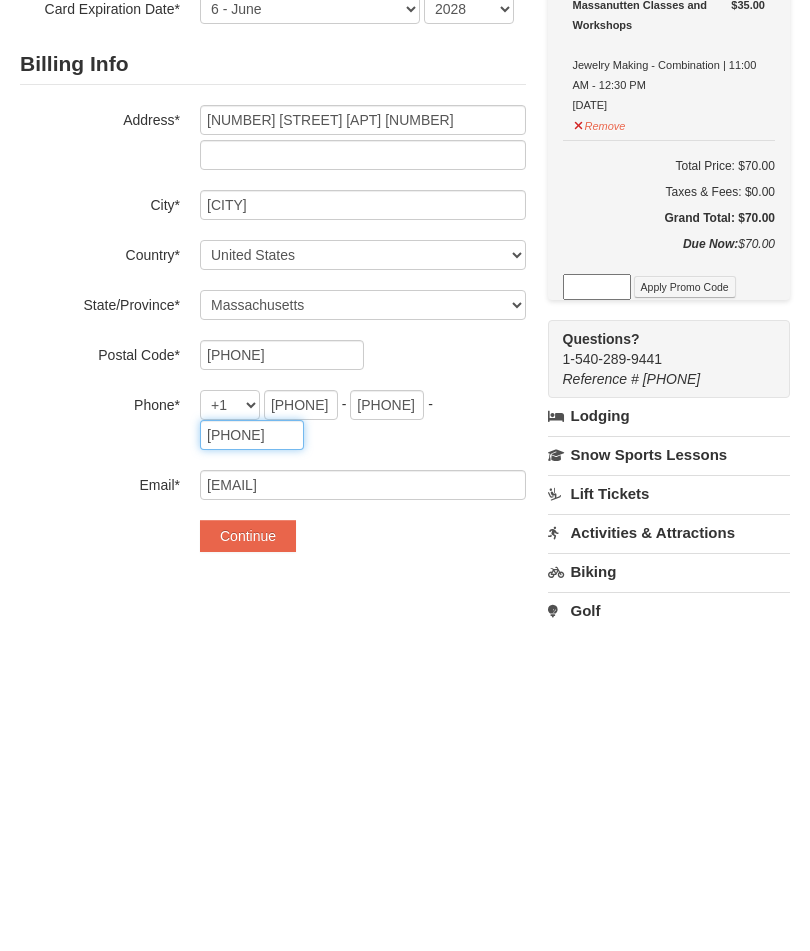 type on "1395" 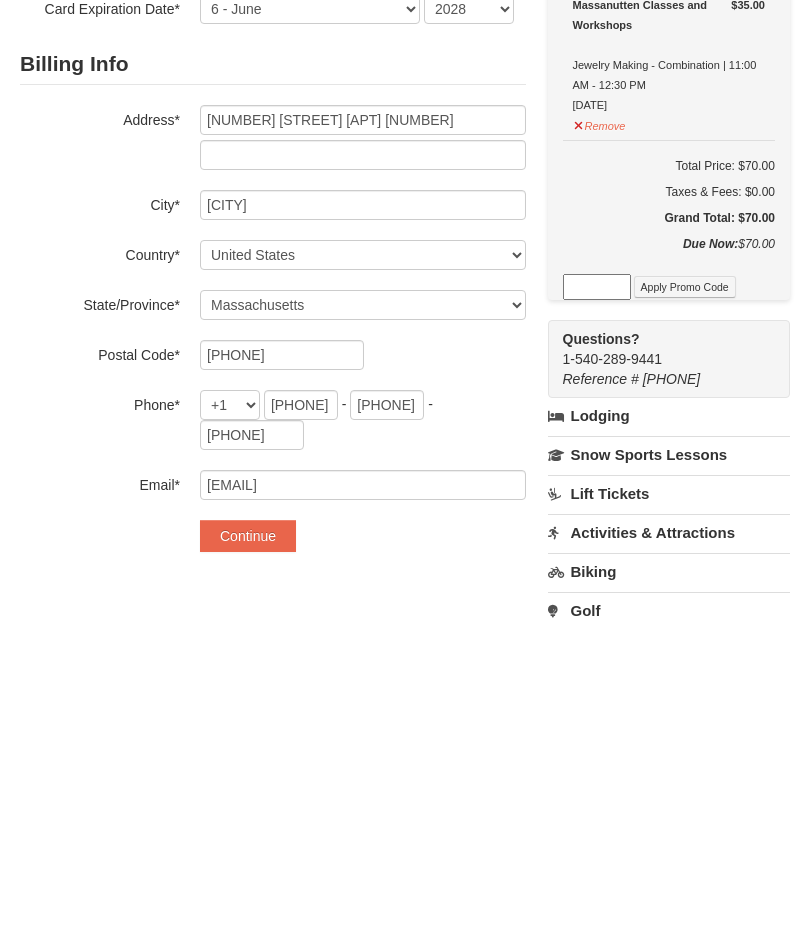 click on "Continue" at bounding box center [248, 856] 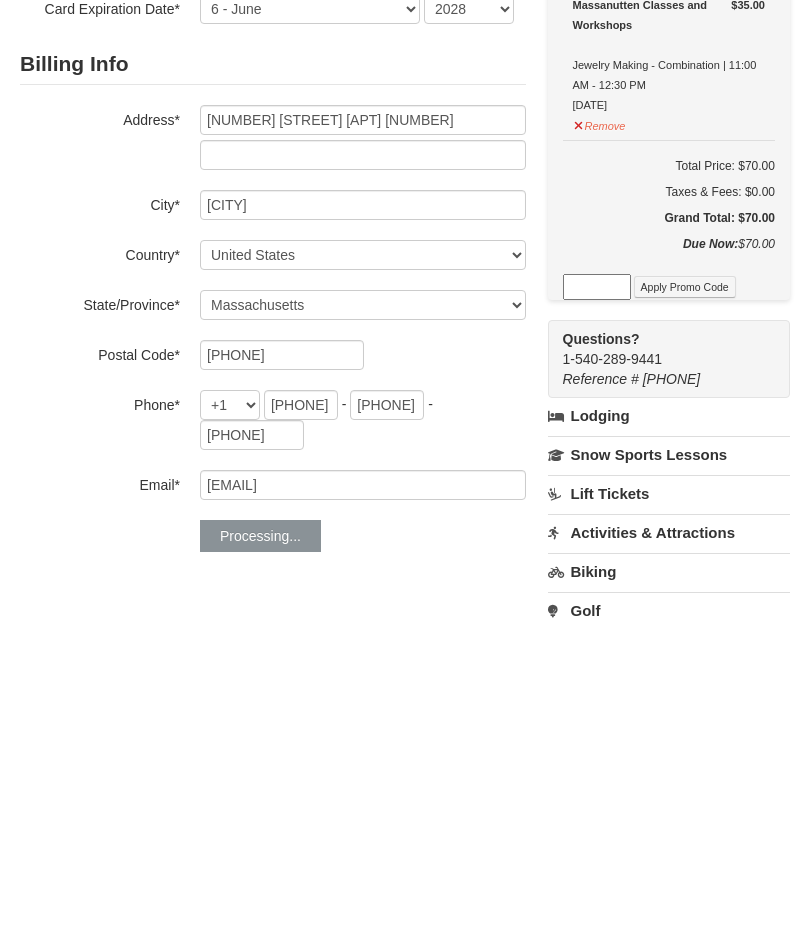 scroll, scrollTop: 393, scrollLeft: 0, axis: vertical 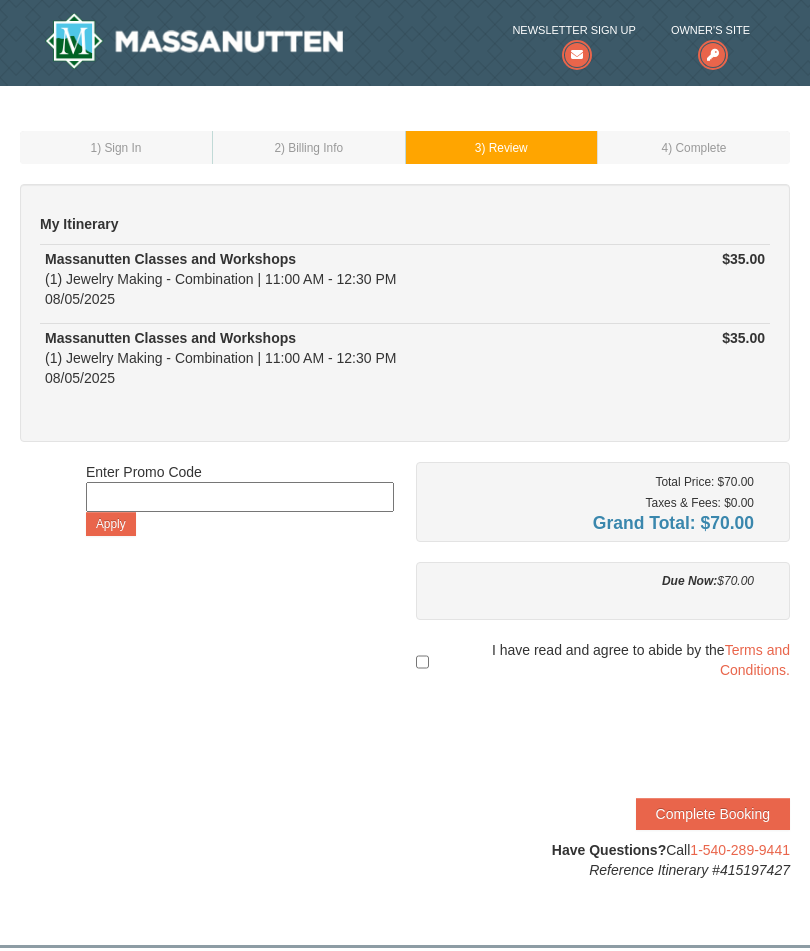 click at bounding box center (422, 662) 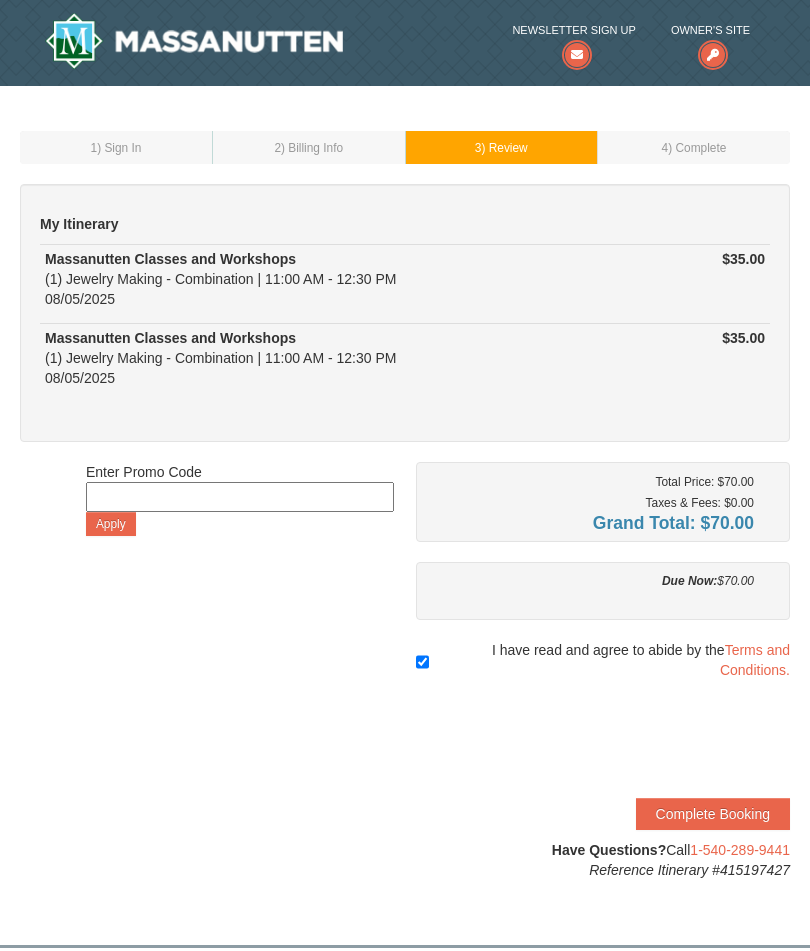 click on "Complete Booking" at bounding box center (713, 814) 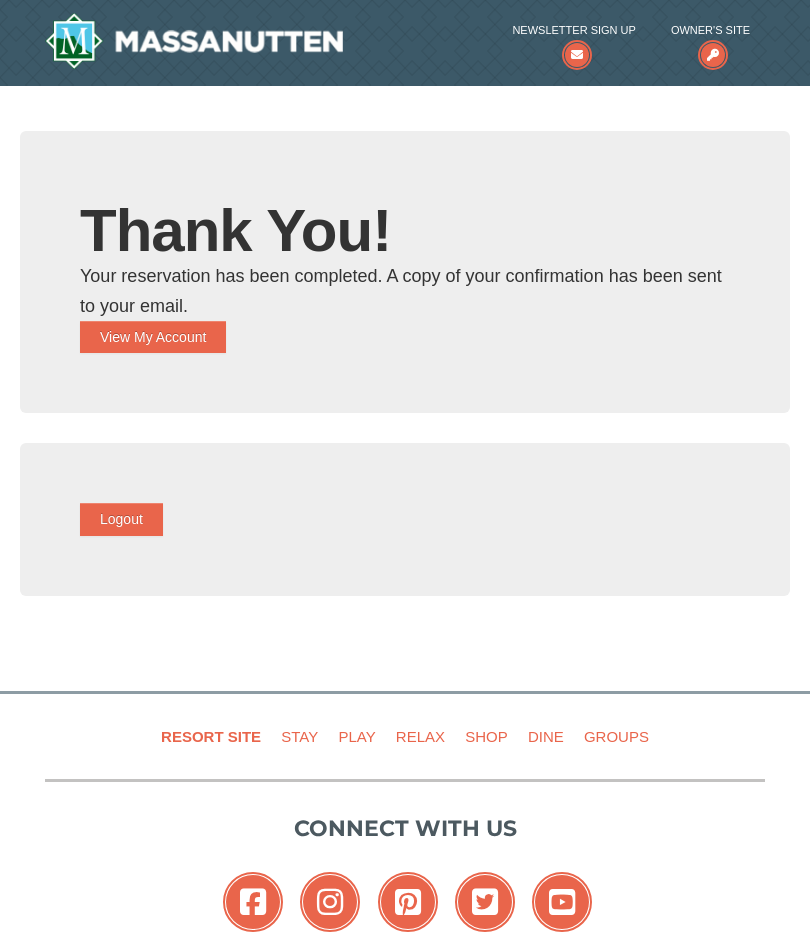 scroll, scrollTop: 0, scrollLeft: 0, axis: both 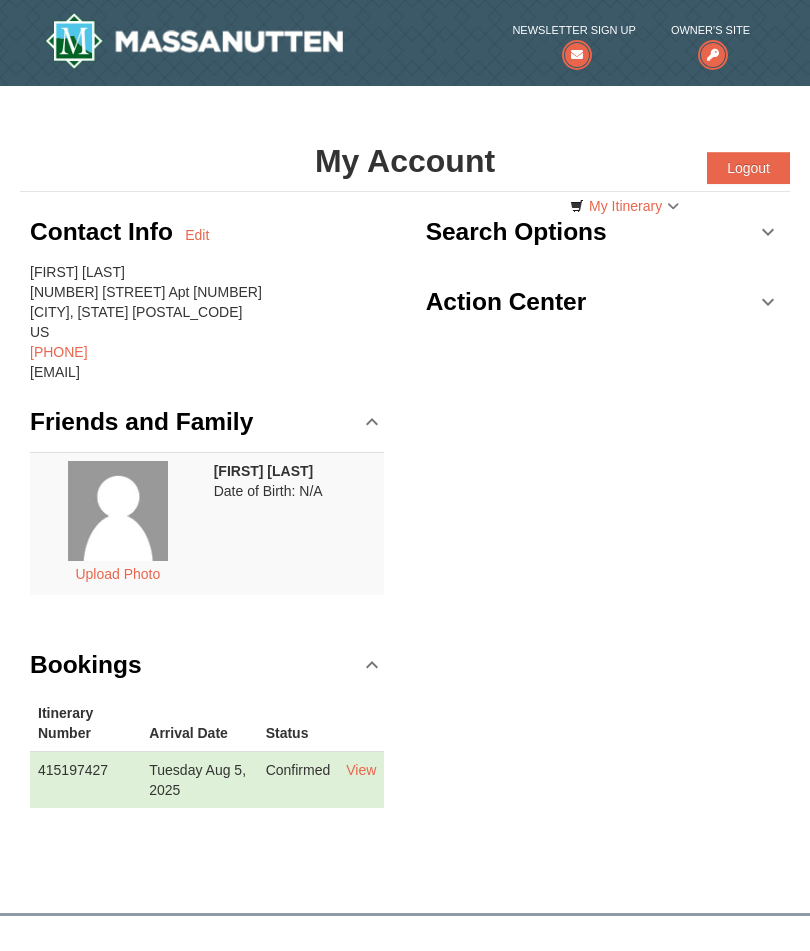 click on "Action Center" at bounding box center [603, 302] 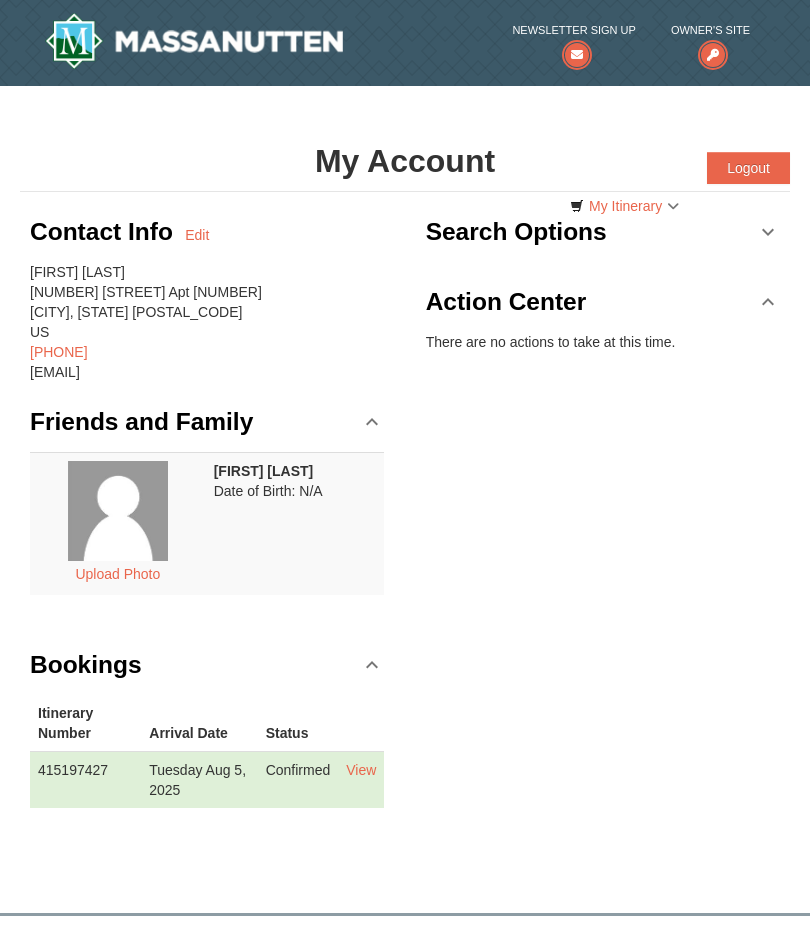 click on "Search Options" at bounding box center (603, 232) 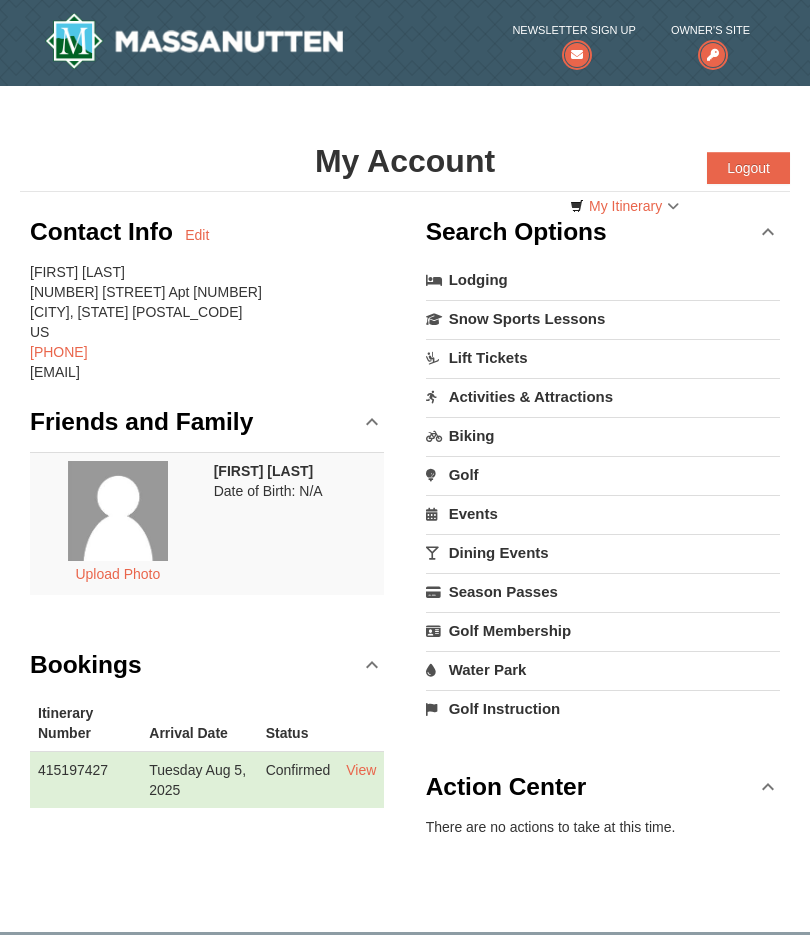 click on "Activities & Attractions" at bounding box center (603, 396) 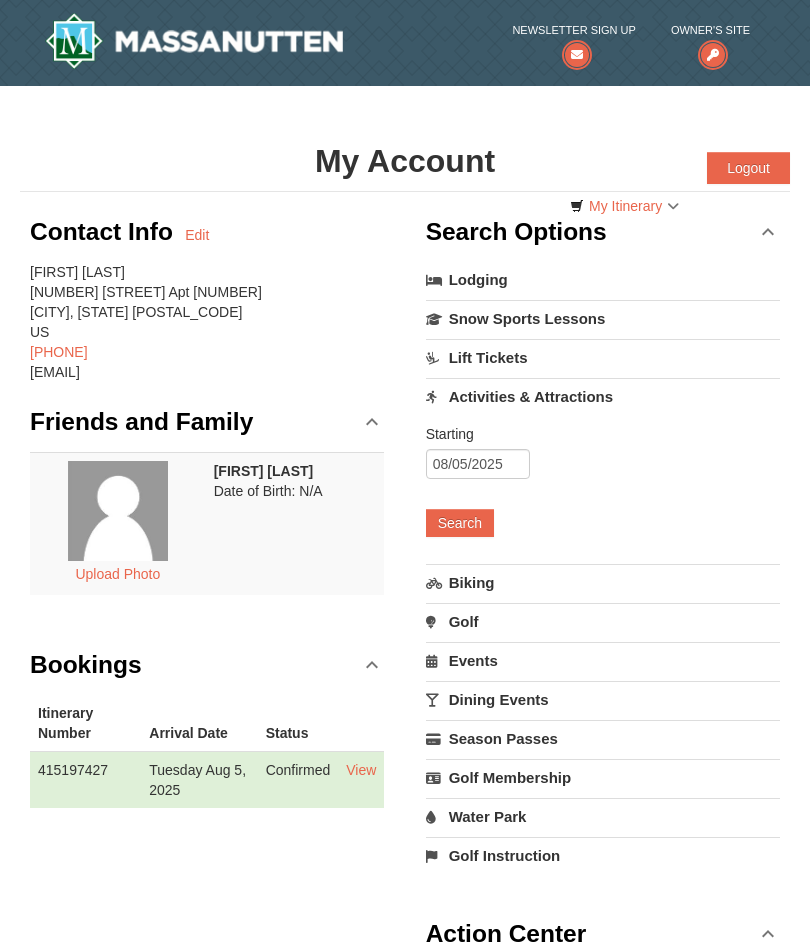 click on "Search" at bounding box center [460, 523] 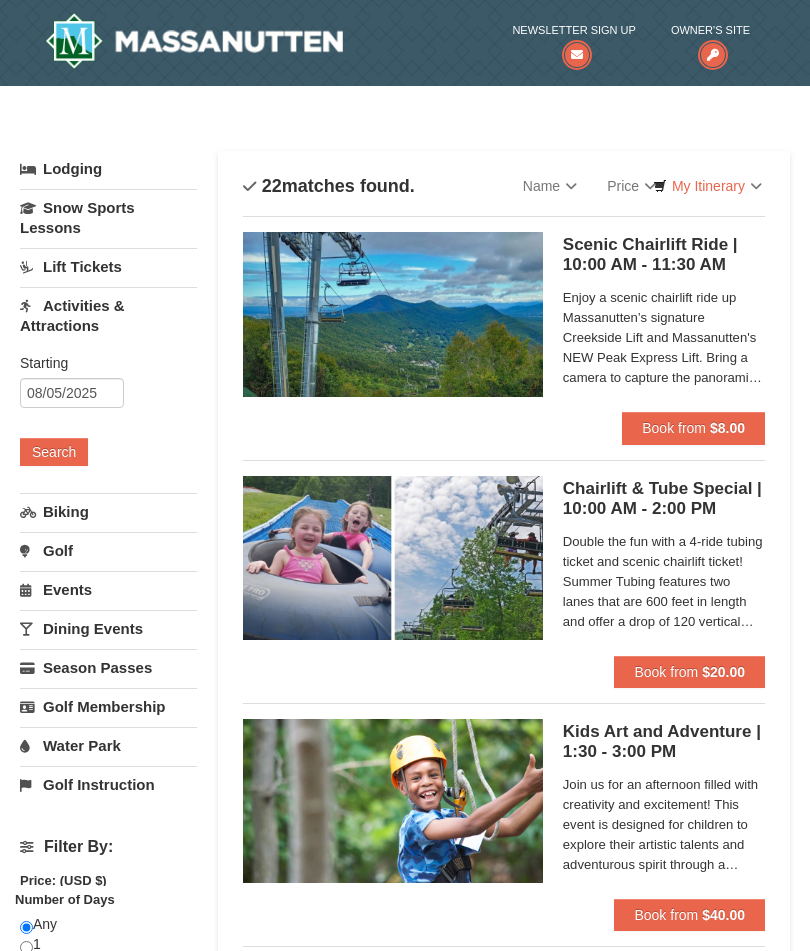 scroll, scrollTop: 0, scrollLeft: 0, axis: both 